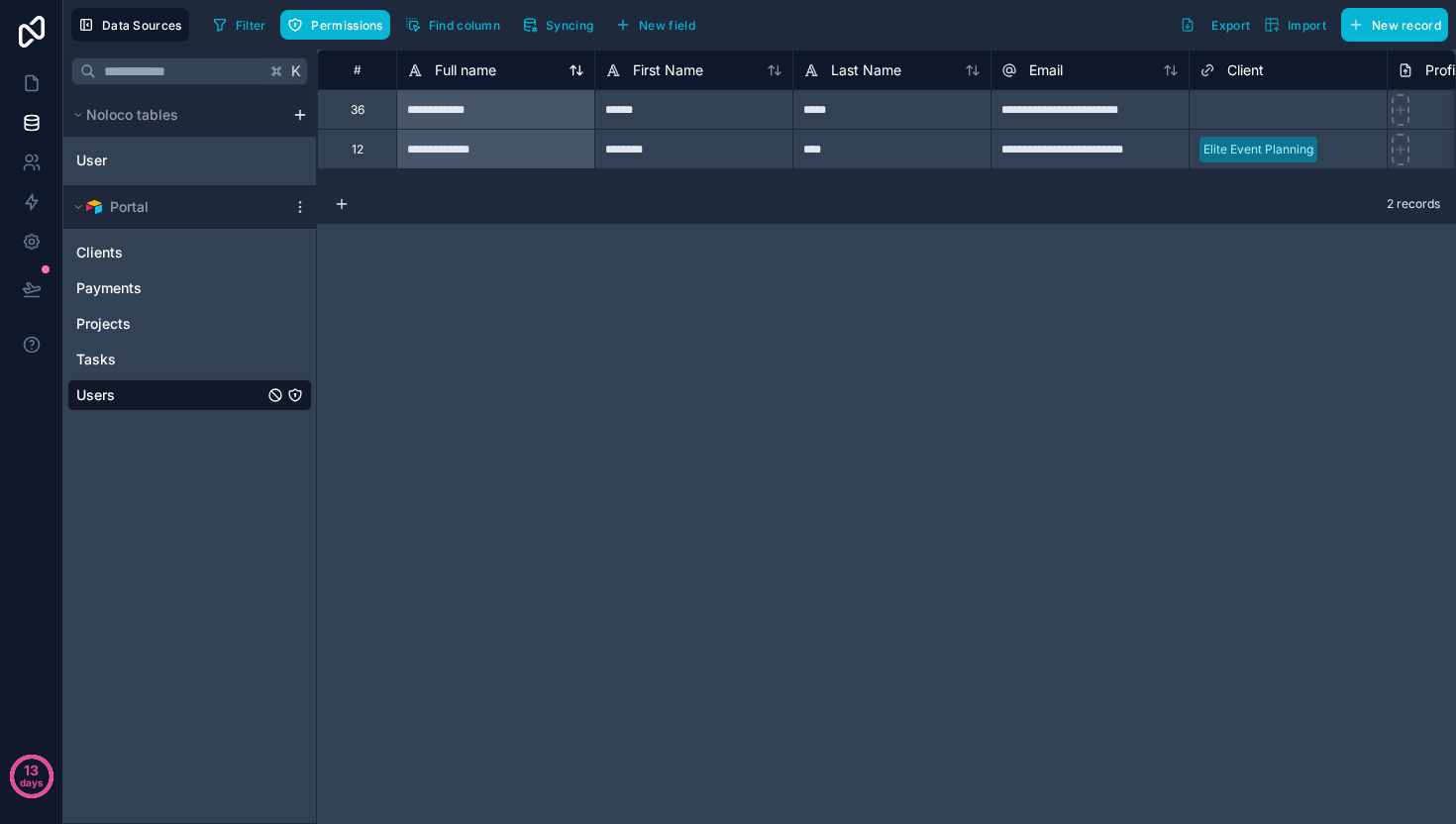 scroll, scrollTop: 0, scrollLeft: 0, axis: both 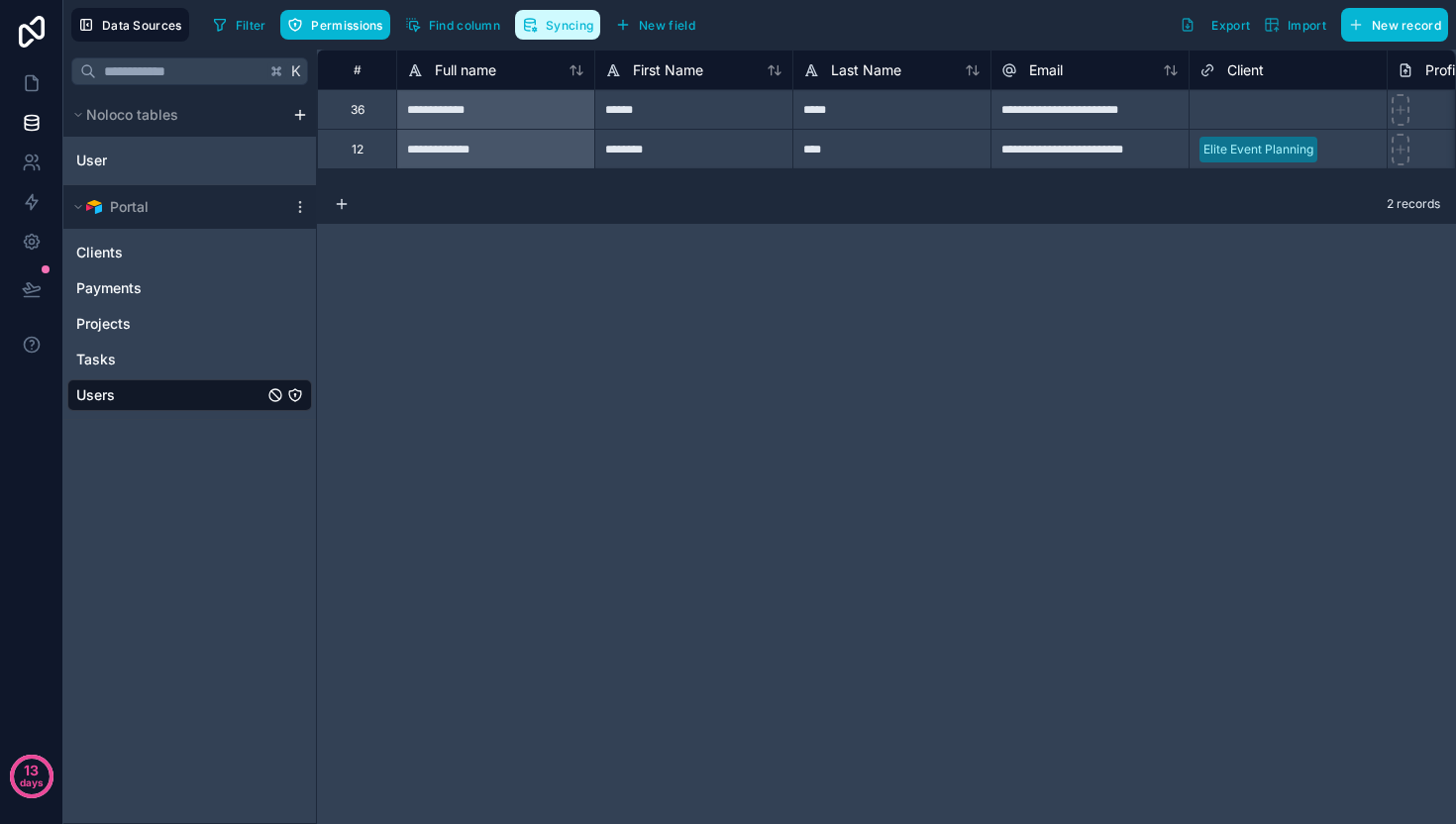 click on "Syncing" at bounding box center (570, 25) 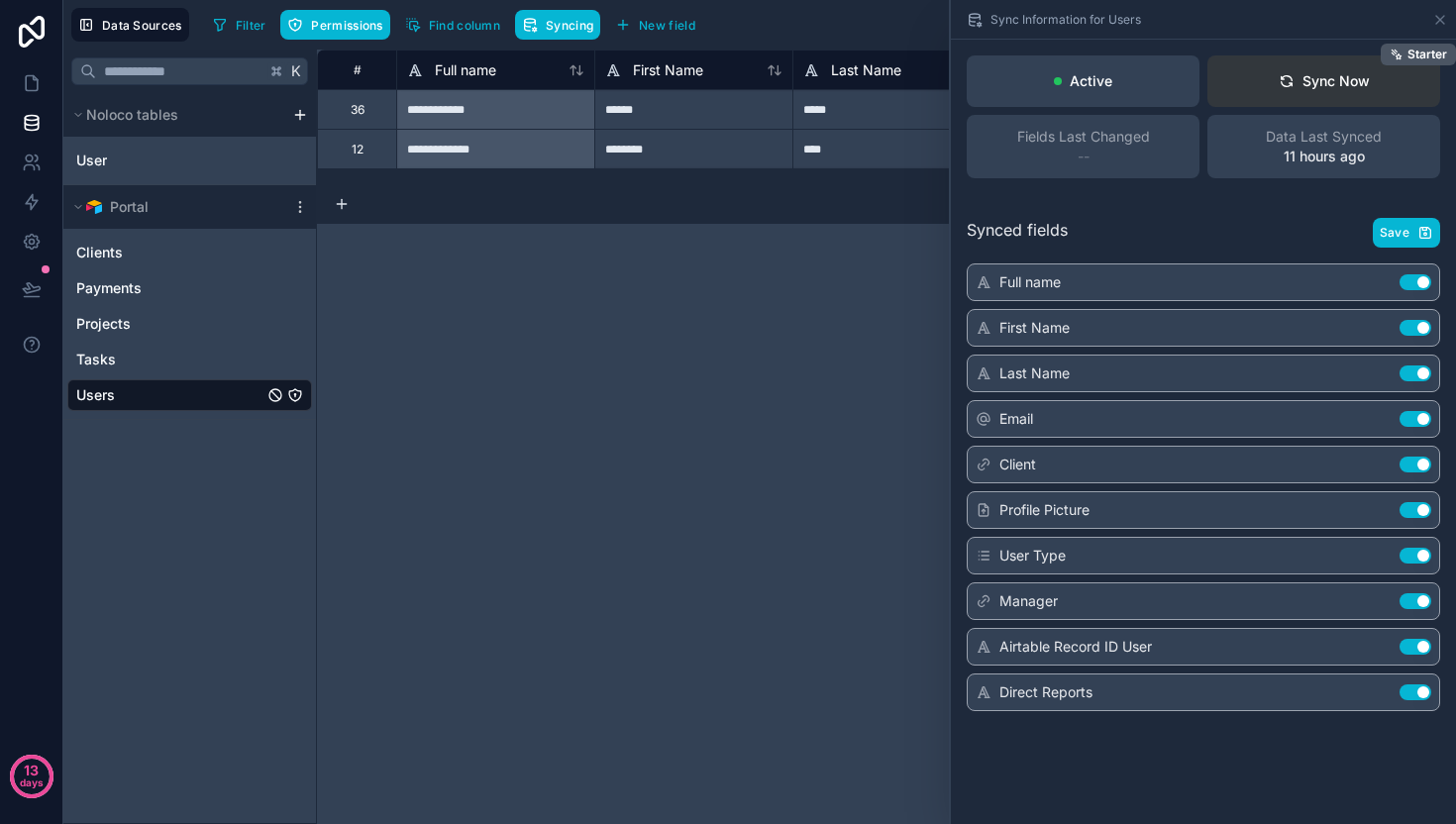 click on "Sync Now Starter" at bounding box center [1323, 81] 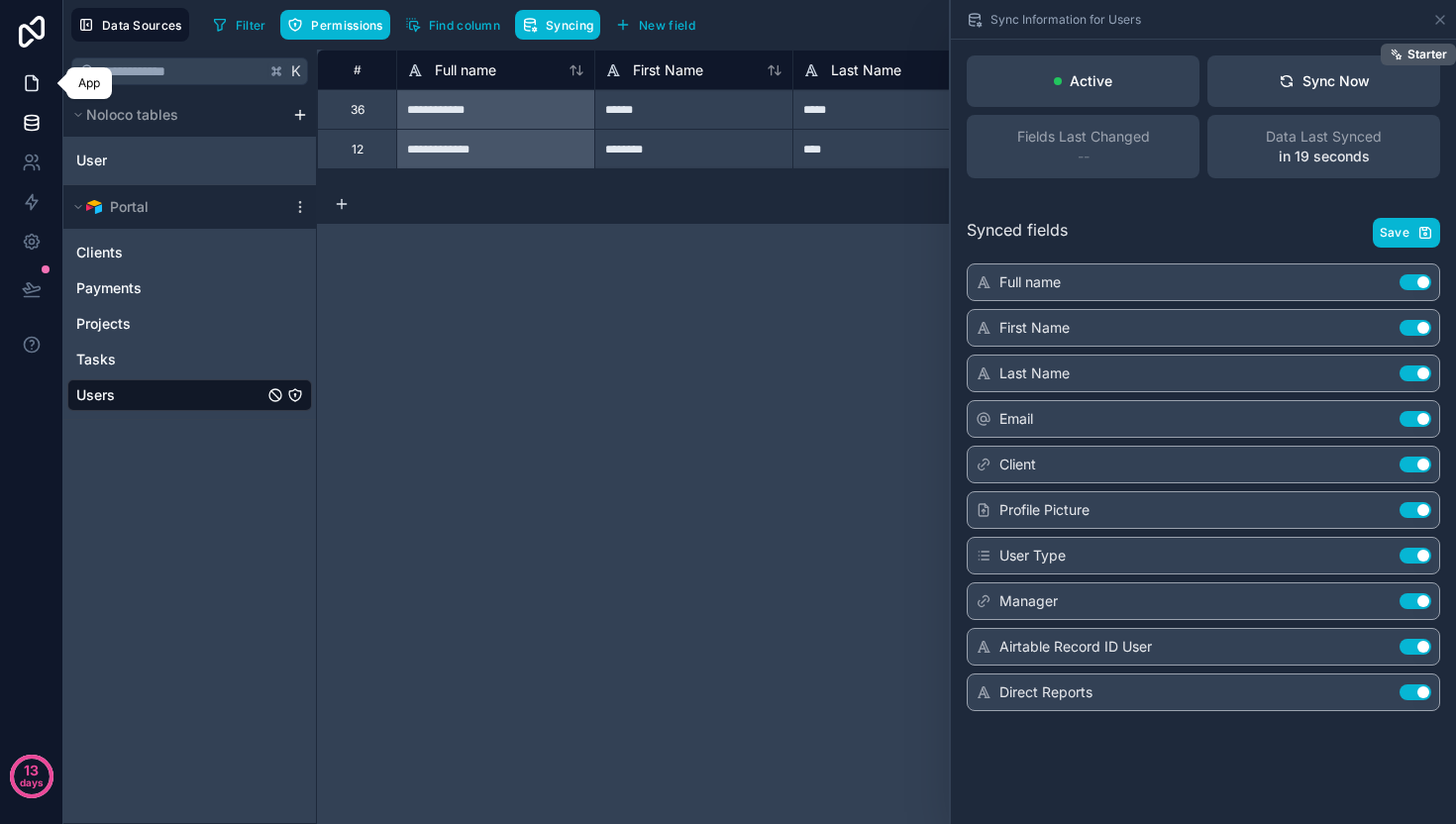 click 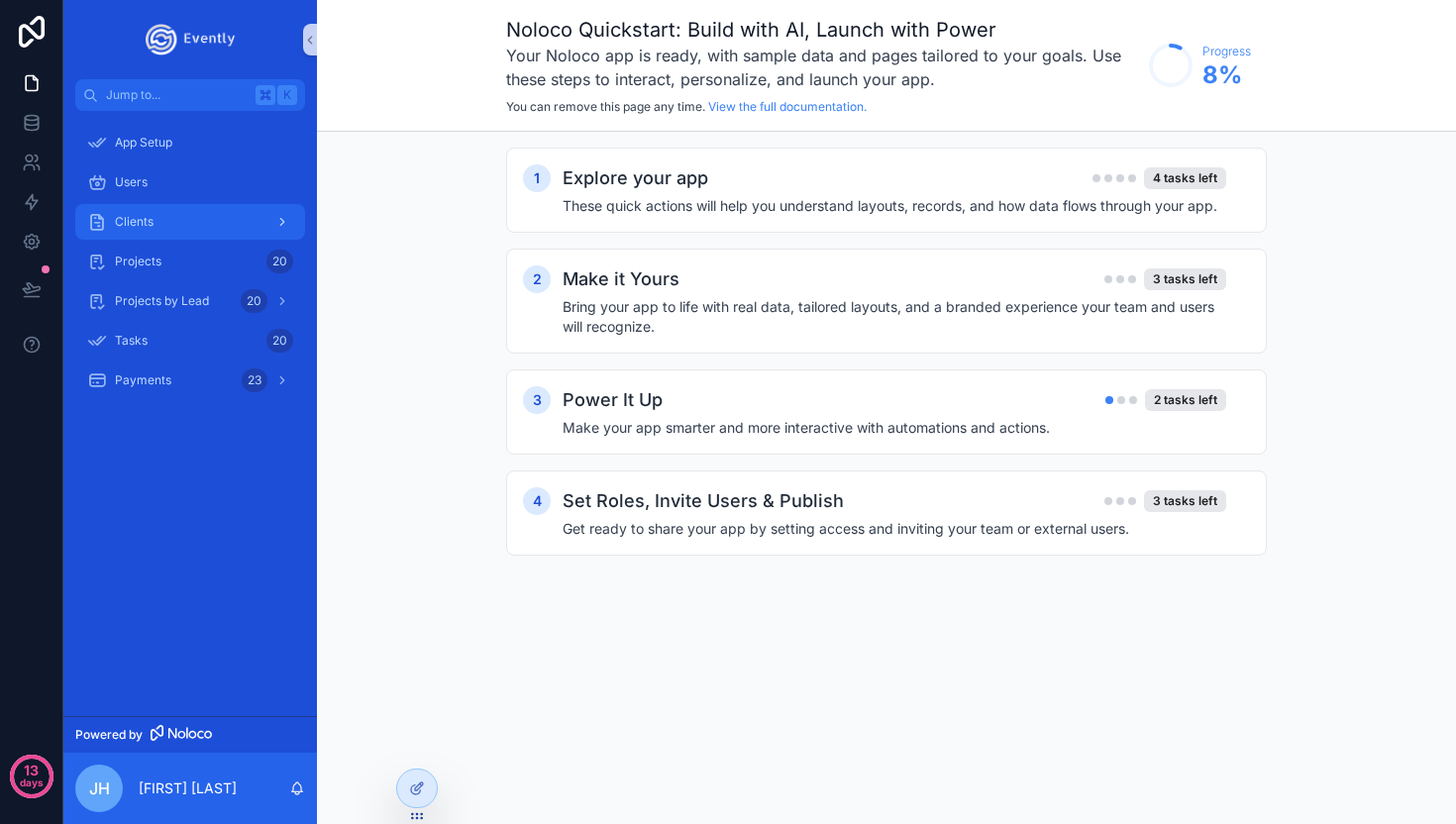 click on "Clients" at bounding box center (134, 222) 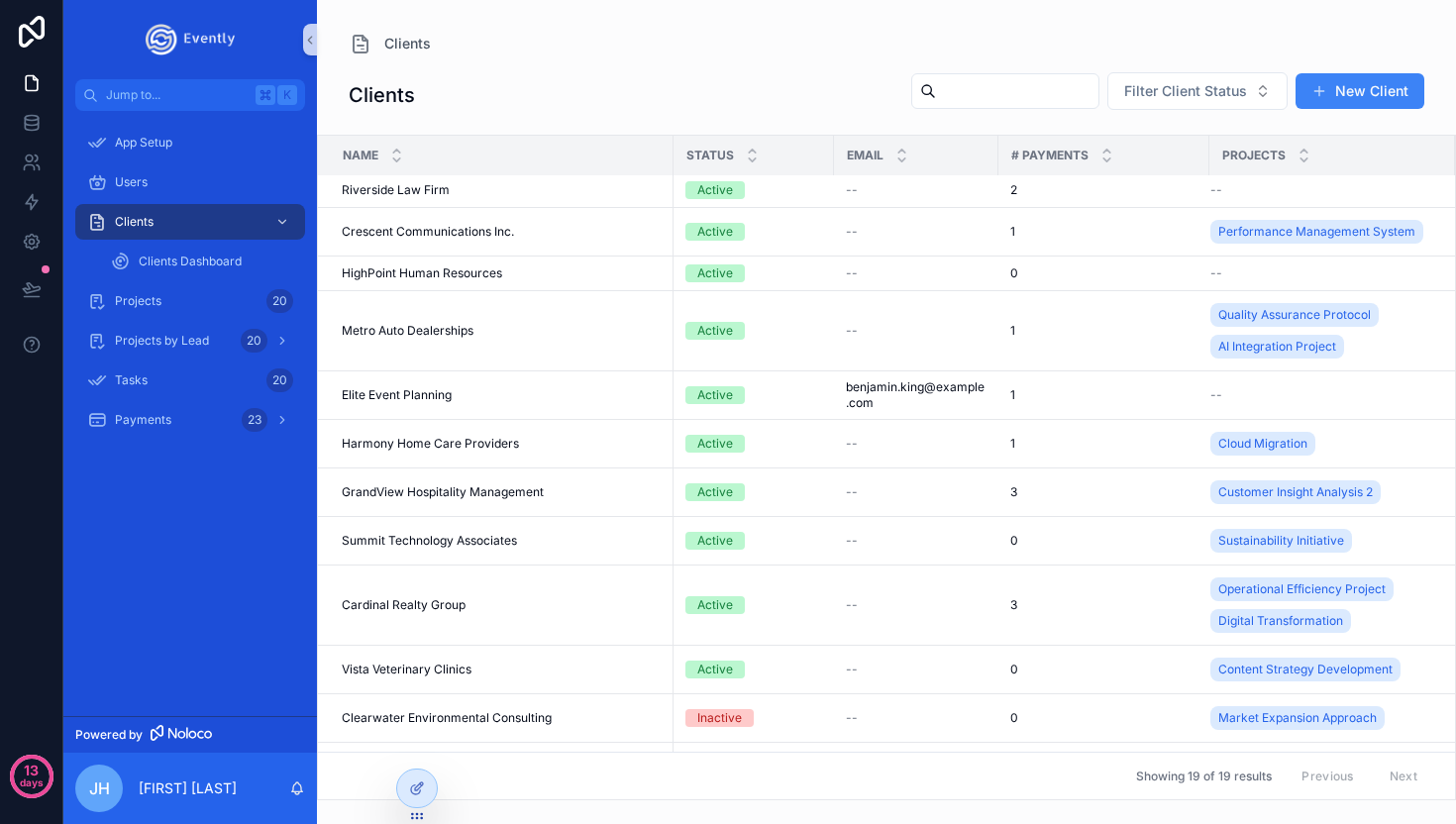 scroll, scrollTop: 464, scrollLeft: 0, axis: vertical 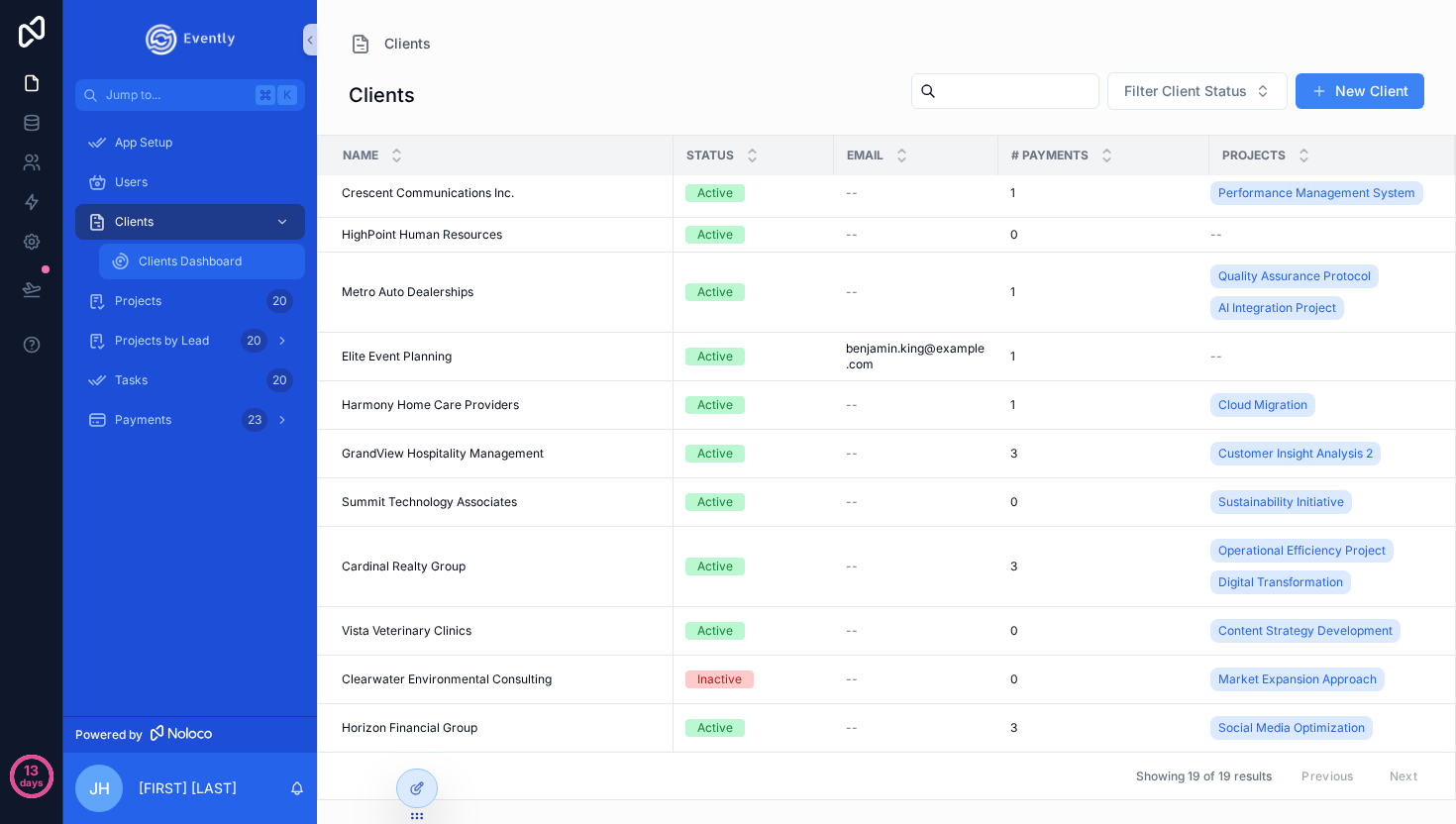 click on "Clients Dashboard" at bounding box center [190, 261] 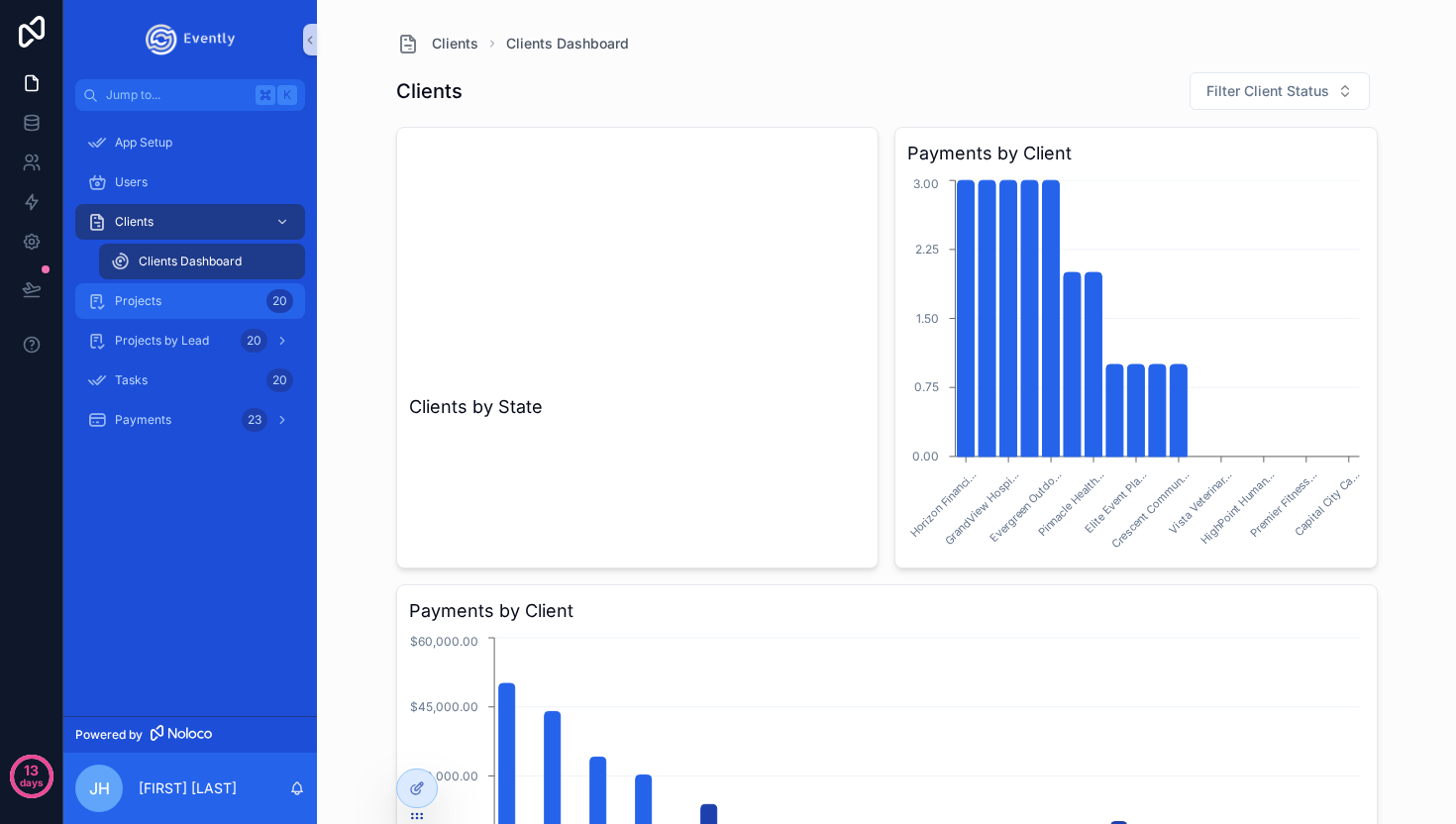 click on "Projects" at bounding box center (138, 301) 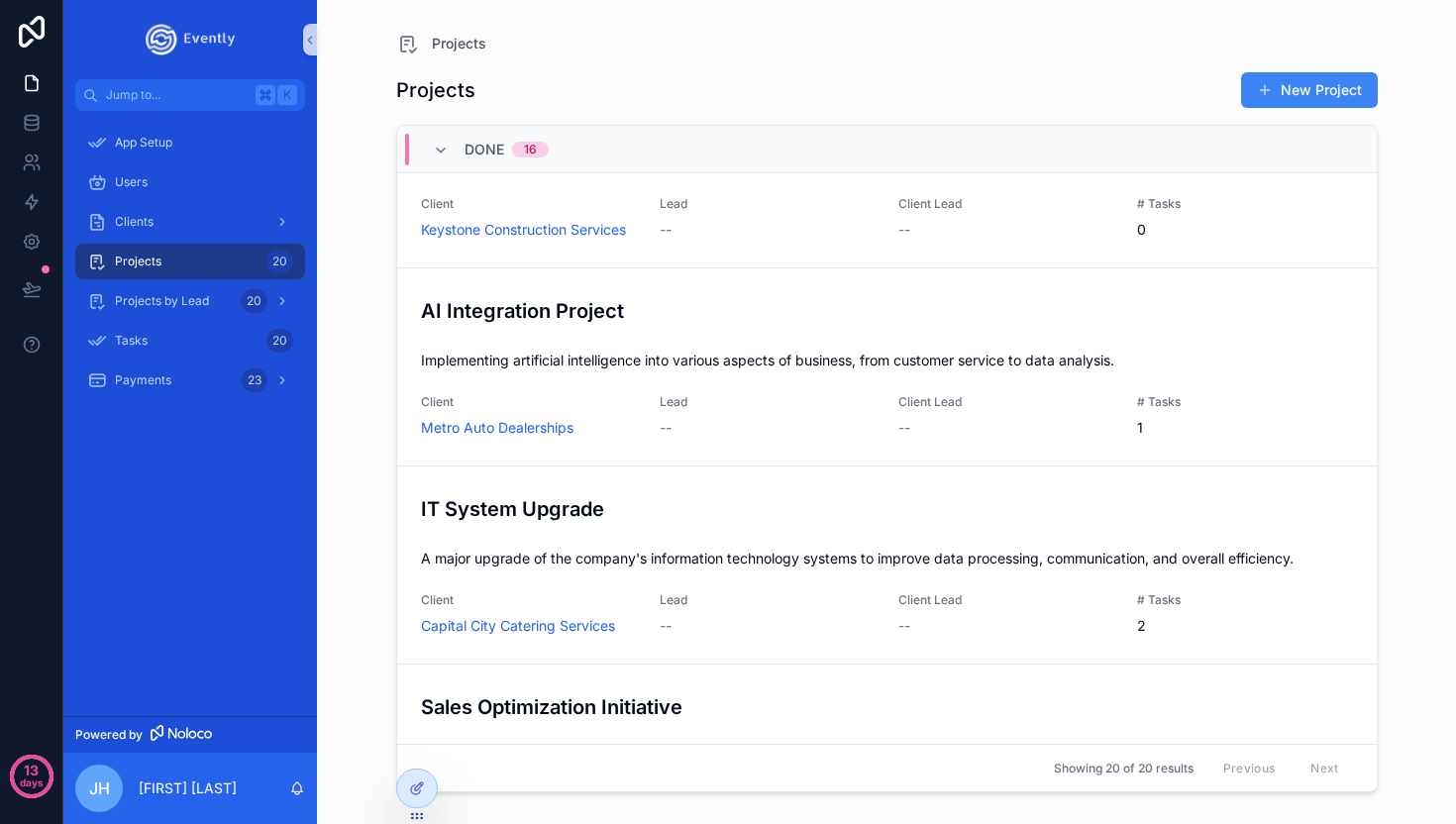 scroll, scrollTop: 1118, scrollLeft: 0, axis: vertical 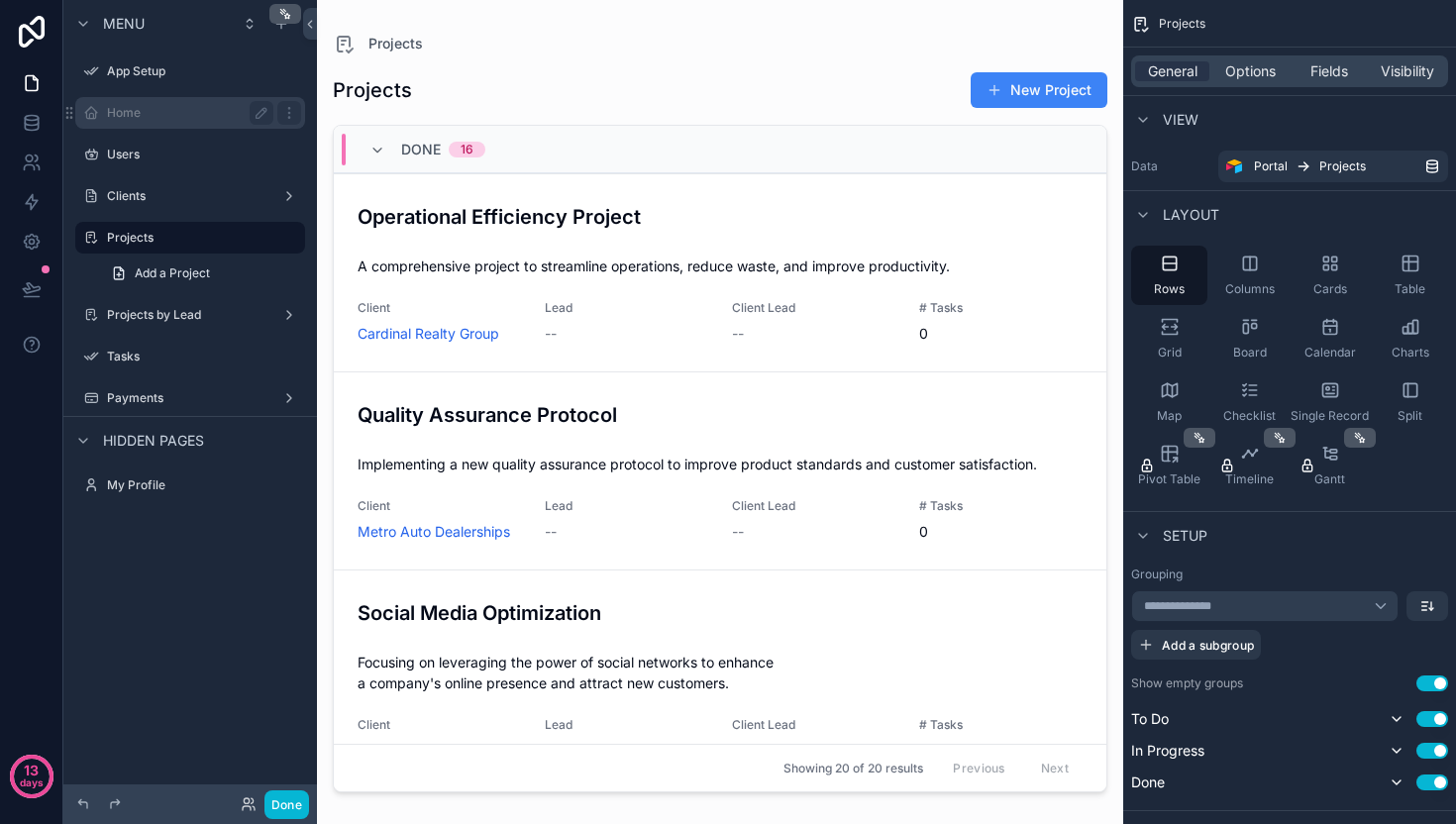 click on "Home" at bounding box center [190, 113] 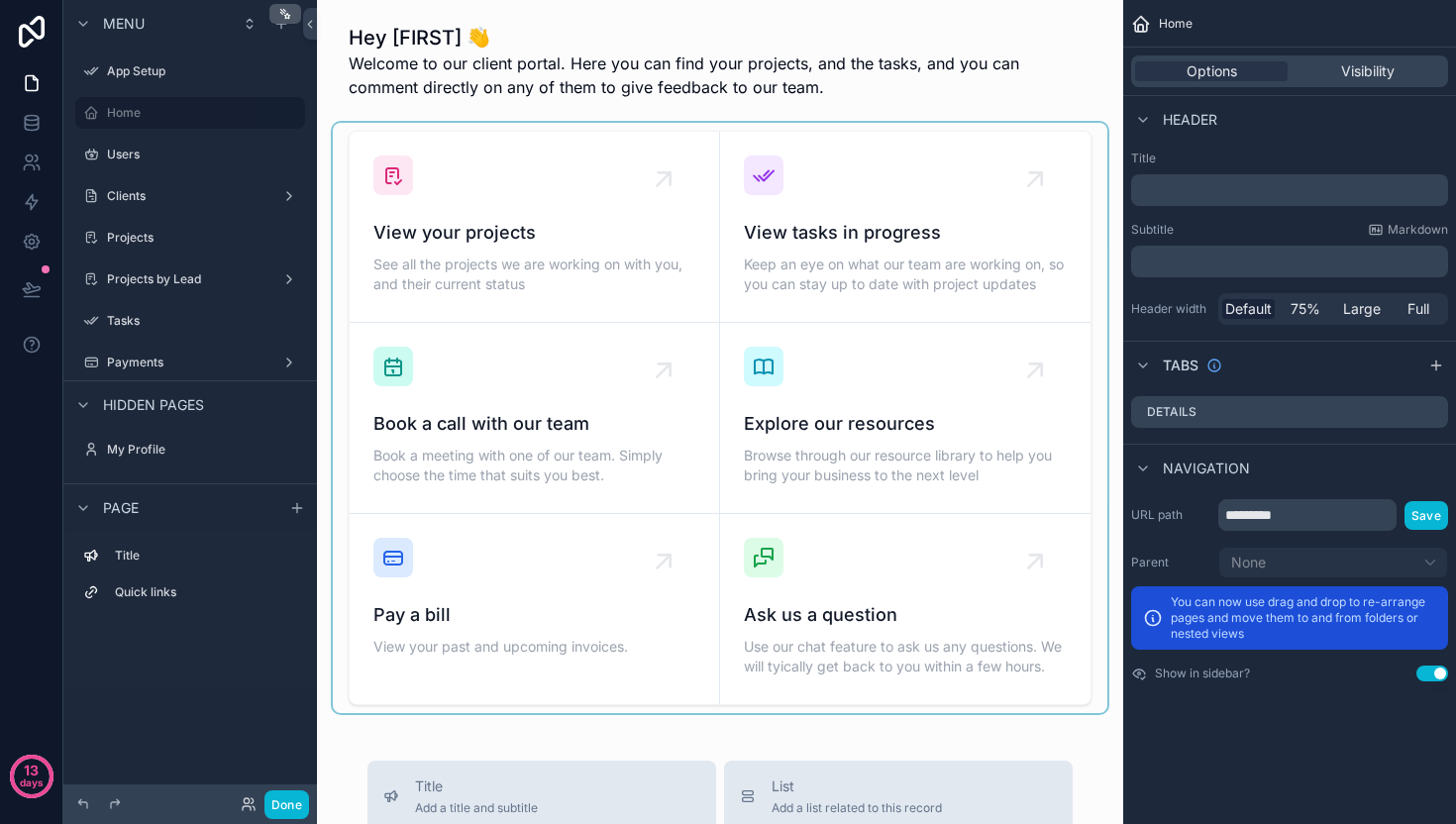 scroll, scrollTop: 7, scrollLeft: 0, axis: vertical 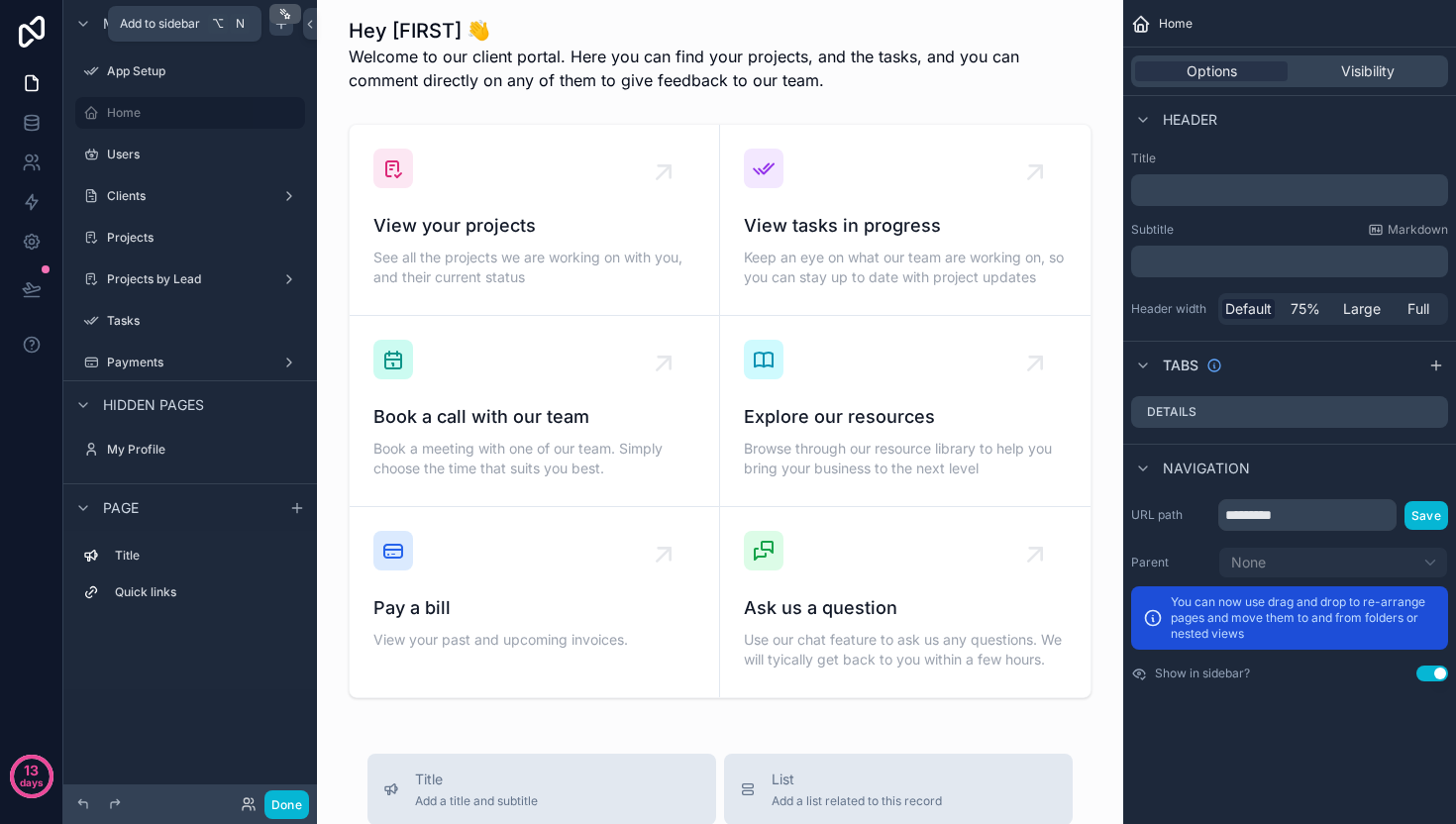 click 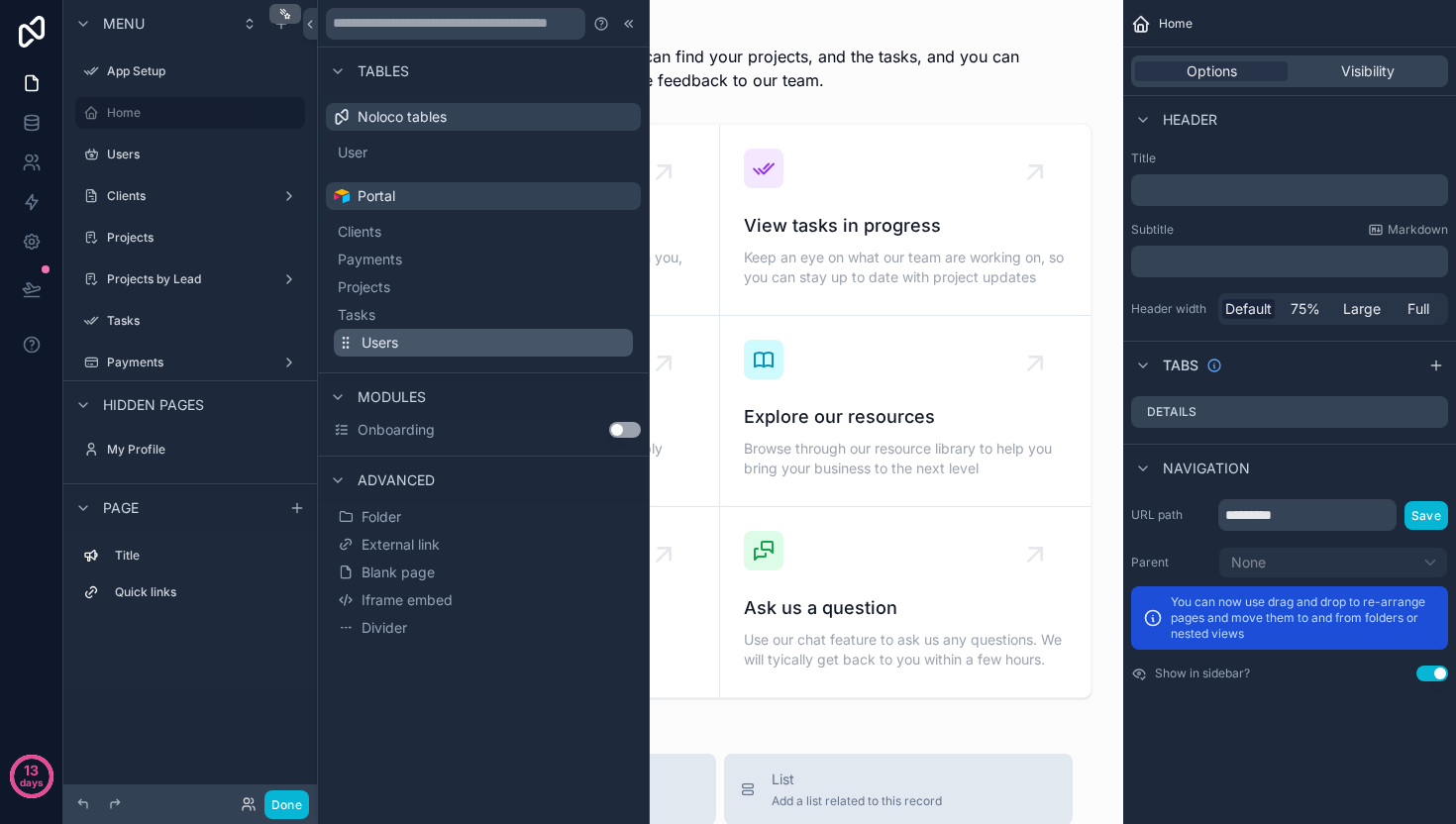 click on "Users" at bounding box center [483, 343] 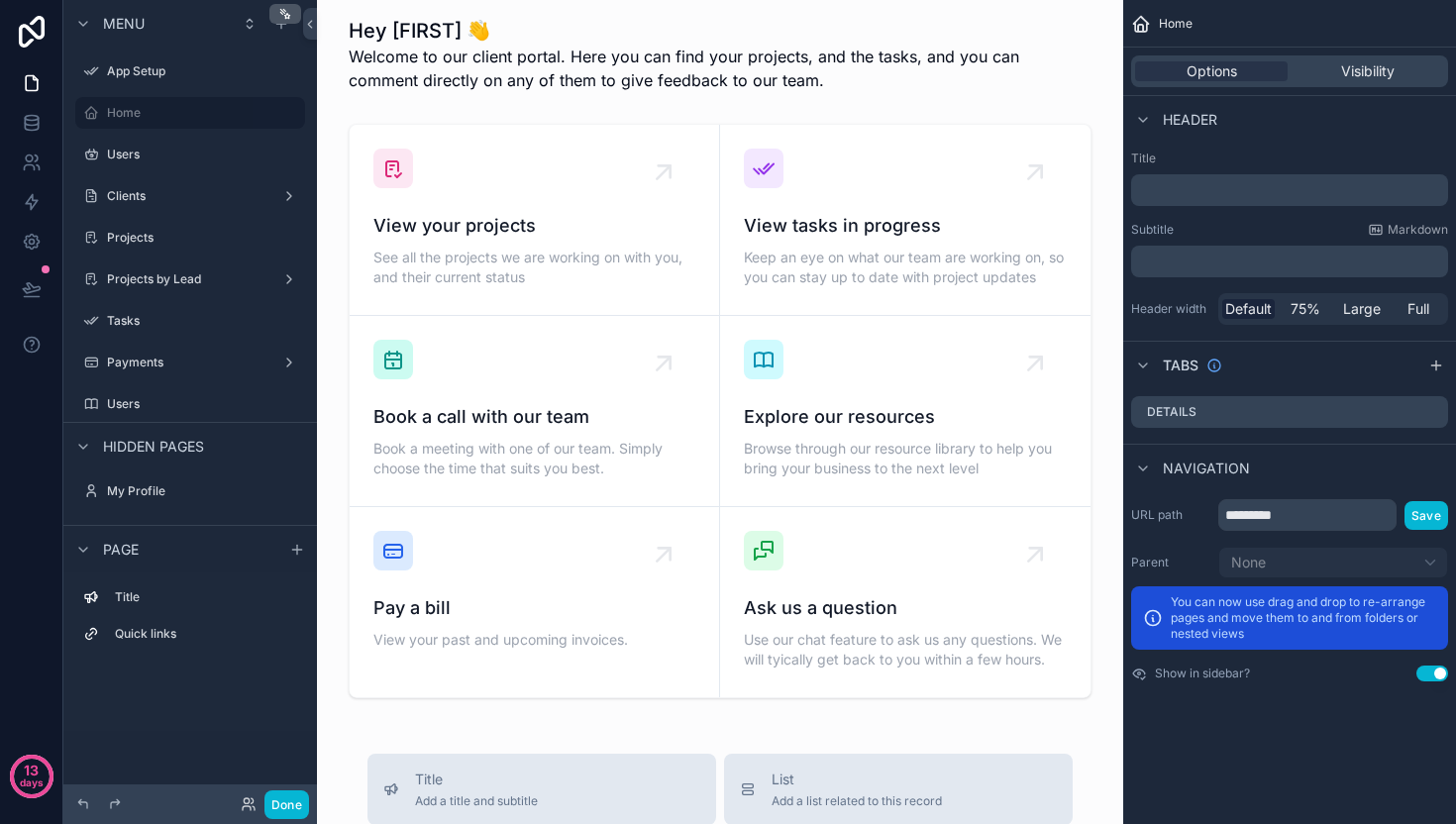 scroll, scrollTop: 0, scrollLeft: 0, axis: both 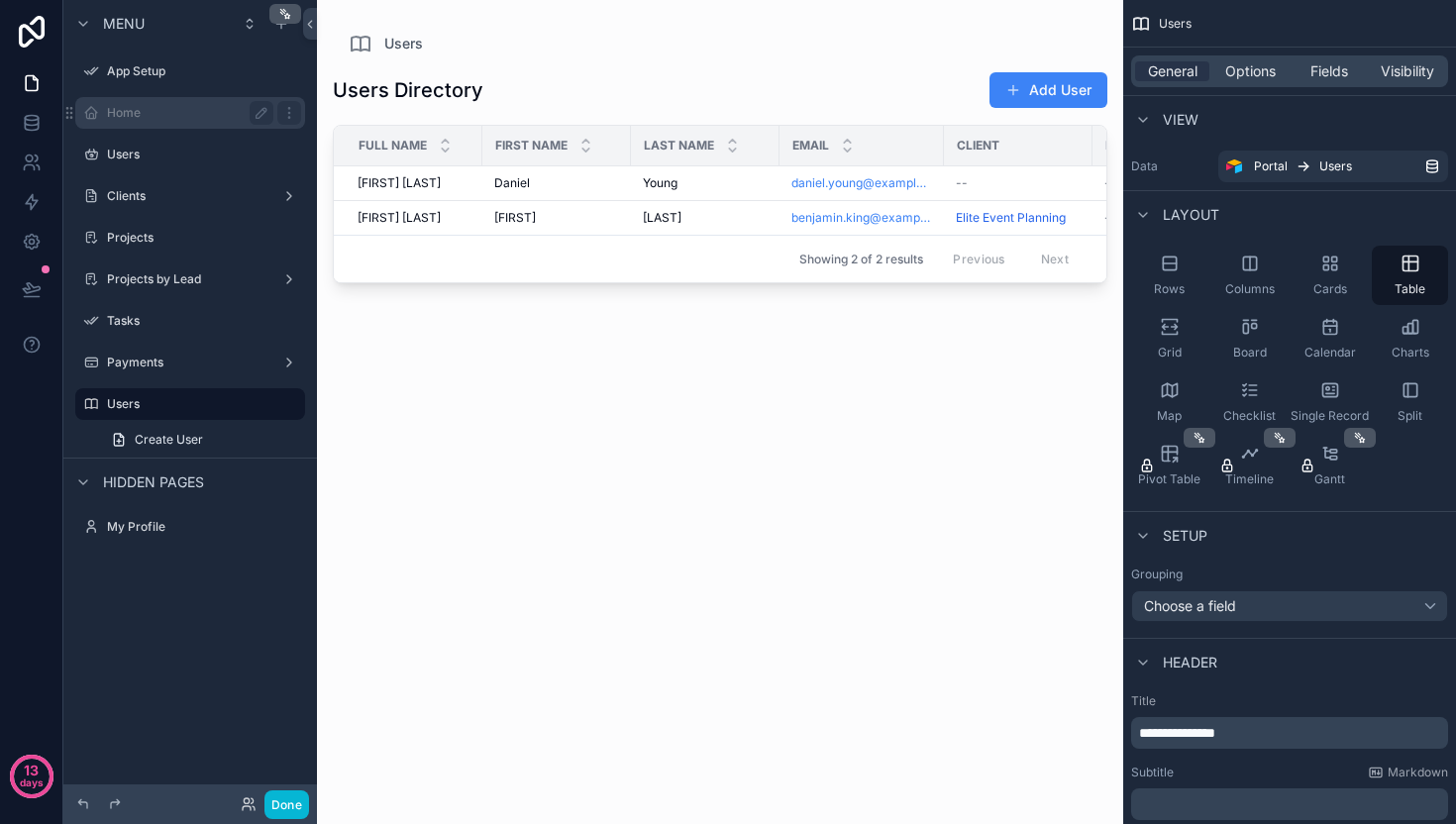 click on "Home" at bounding box center (186, 113) 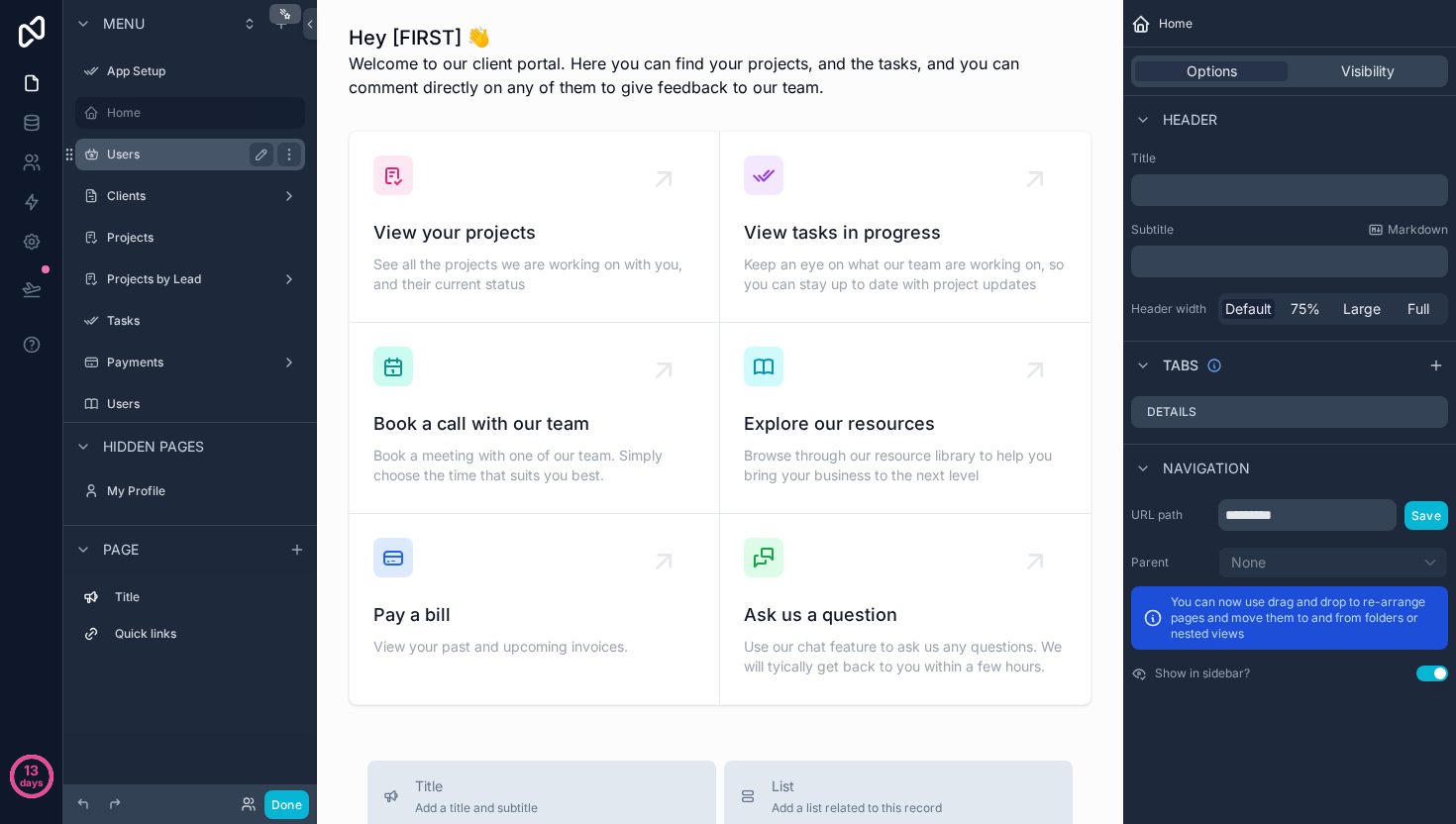 click on "Users" at bounding box center (186, 154) 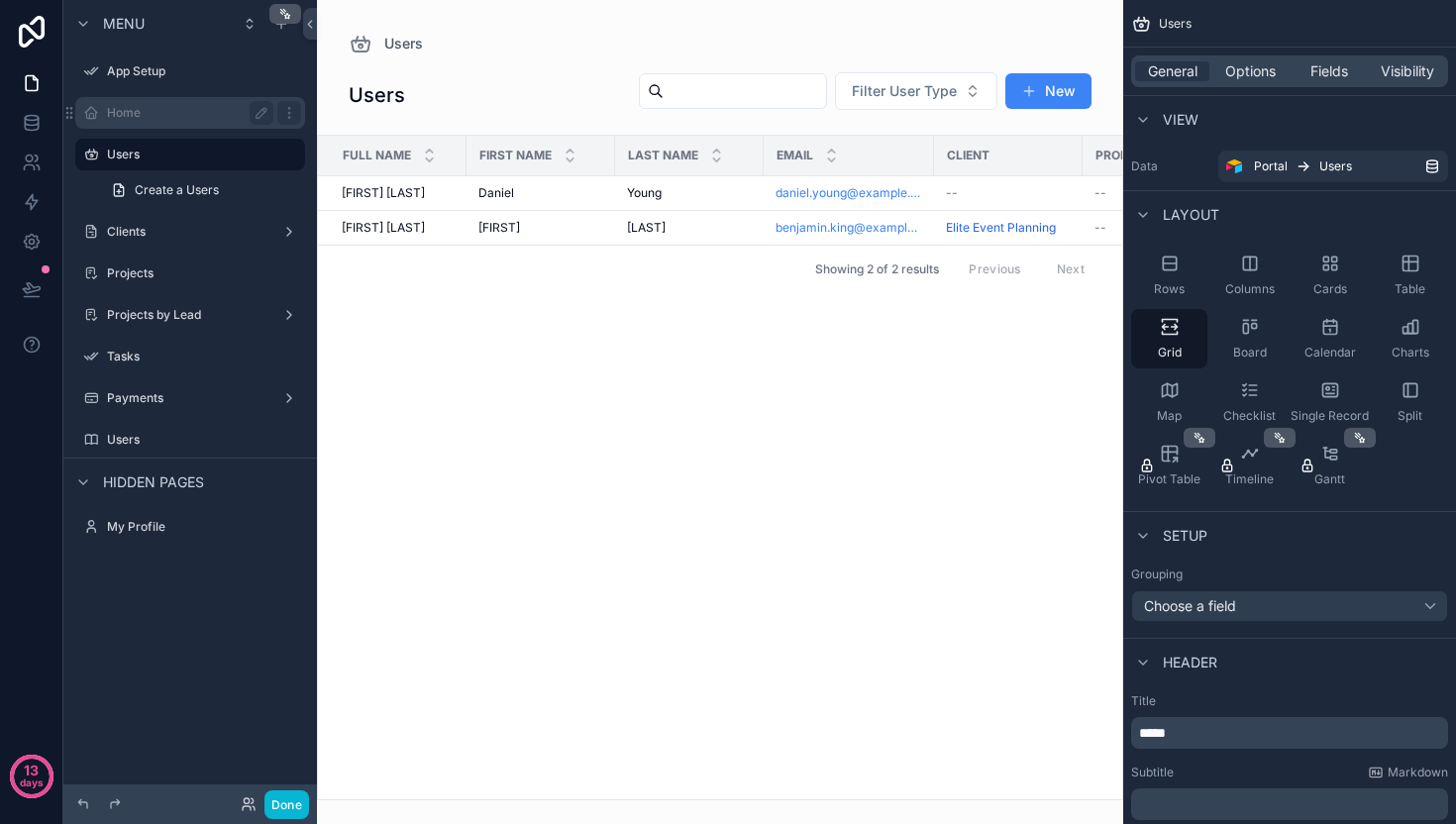 click on "Home" at bounding box center [186, 113] 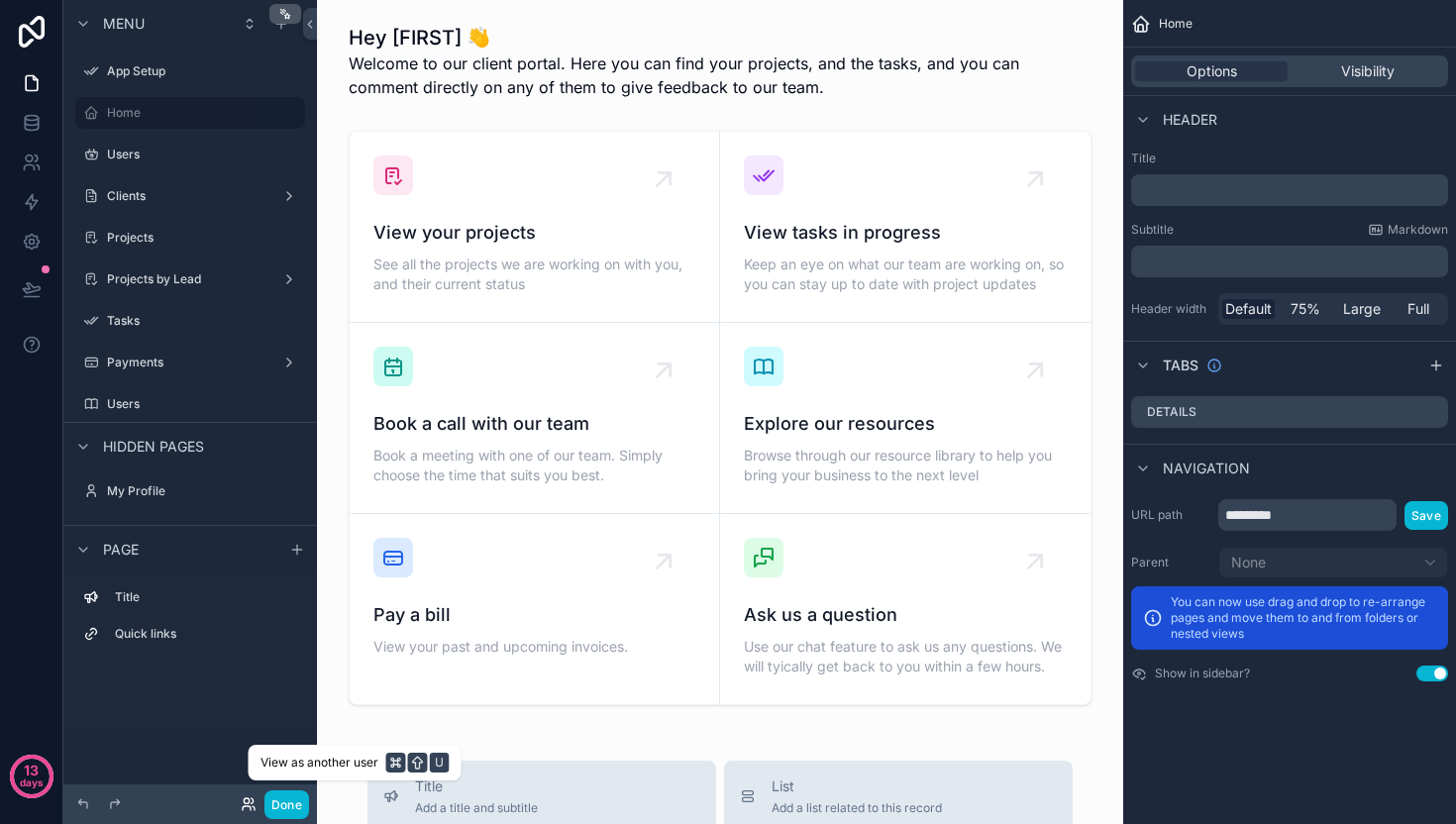 click 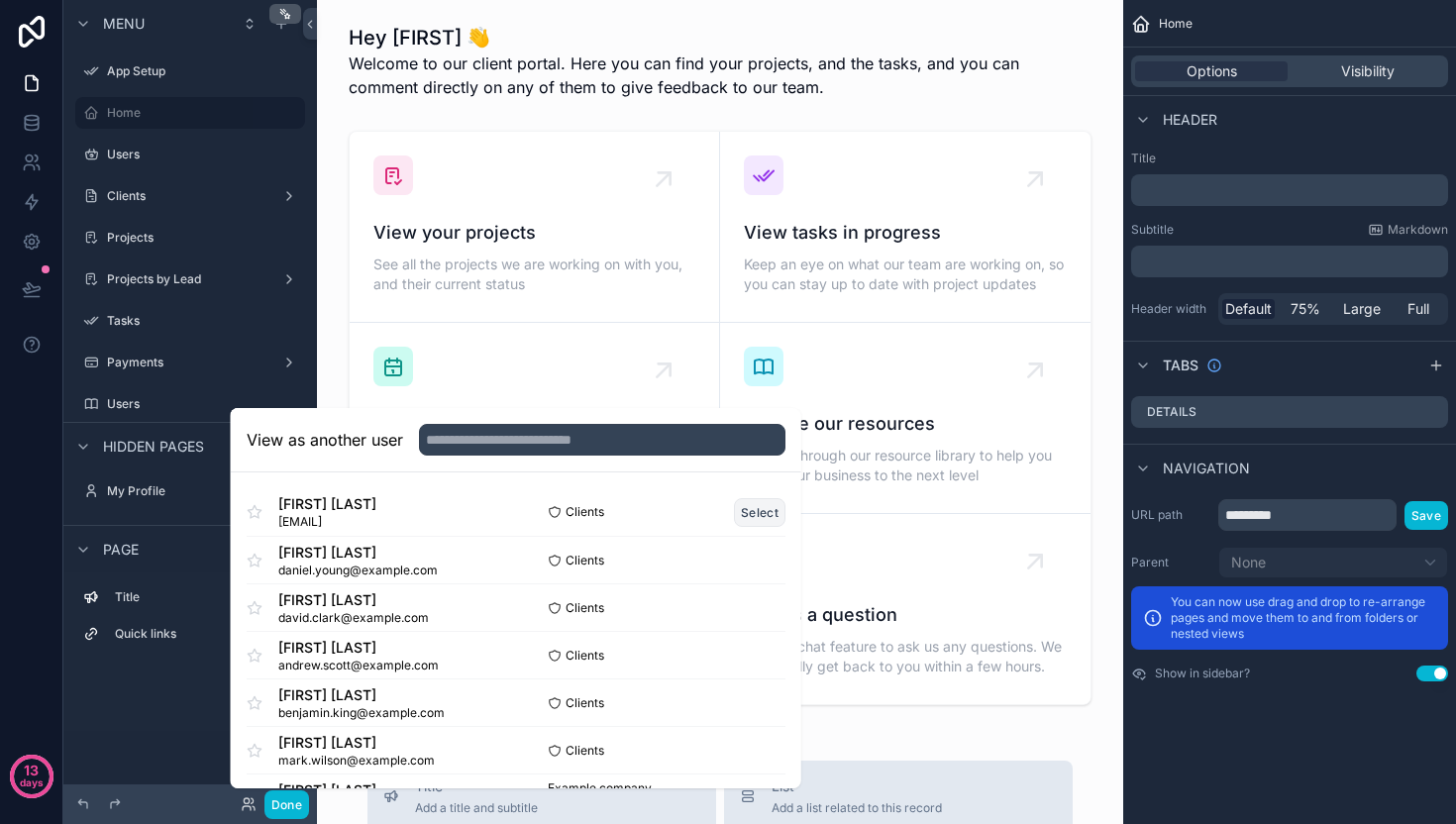 click on "Select" at bounding box center [760, 512] 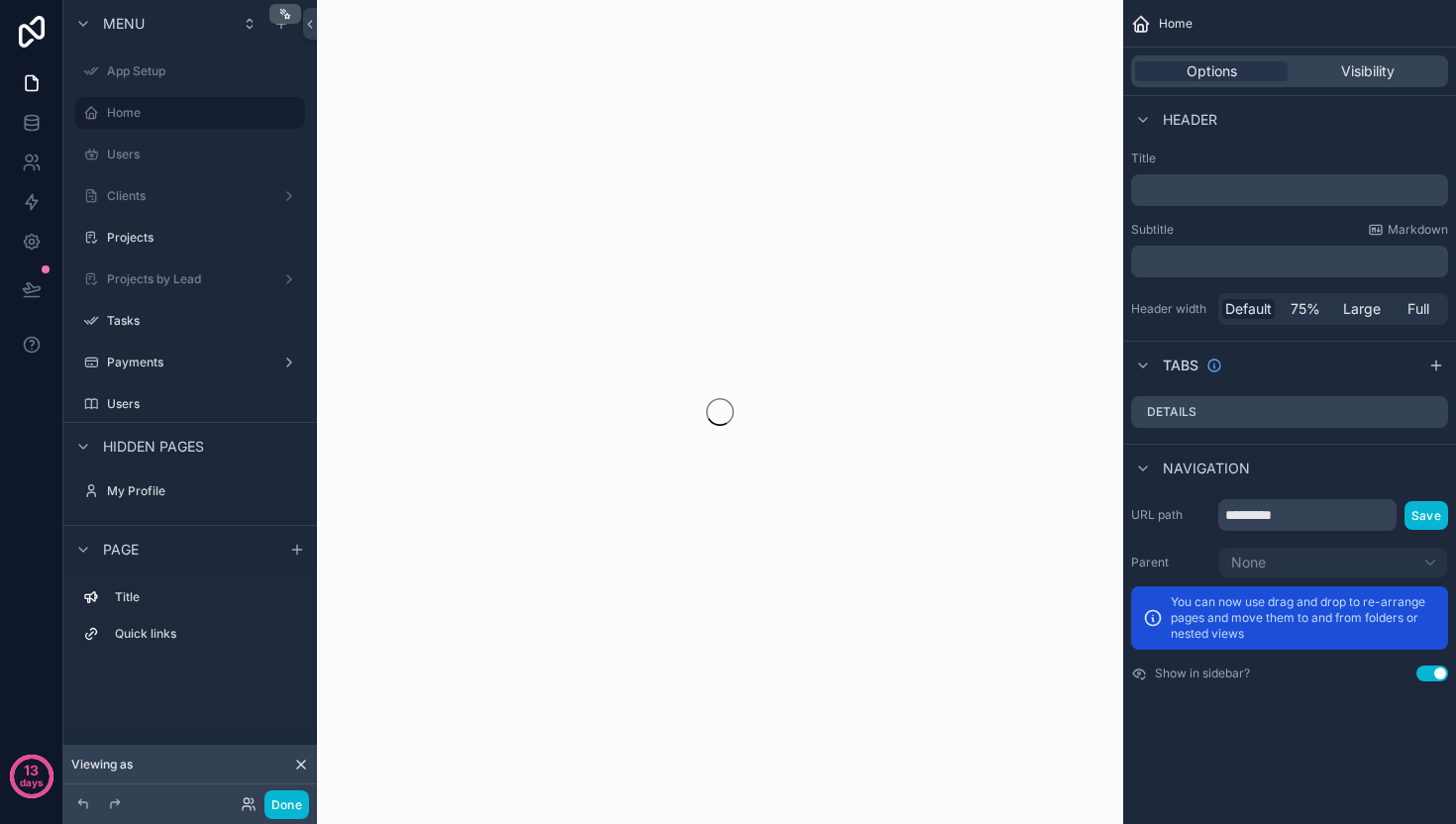 scroll, scrollTop: 0, scrollLeft: 0, axis: both 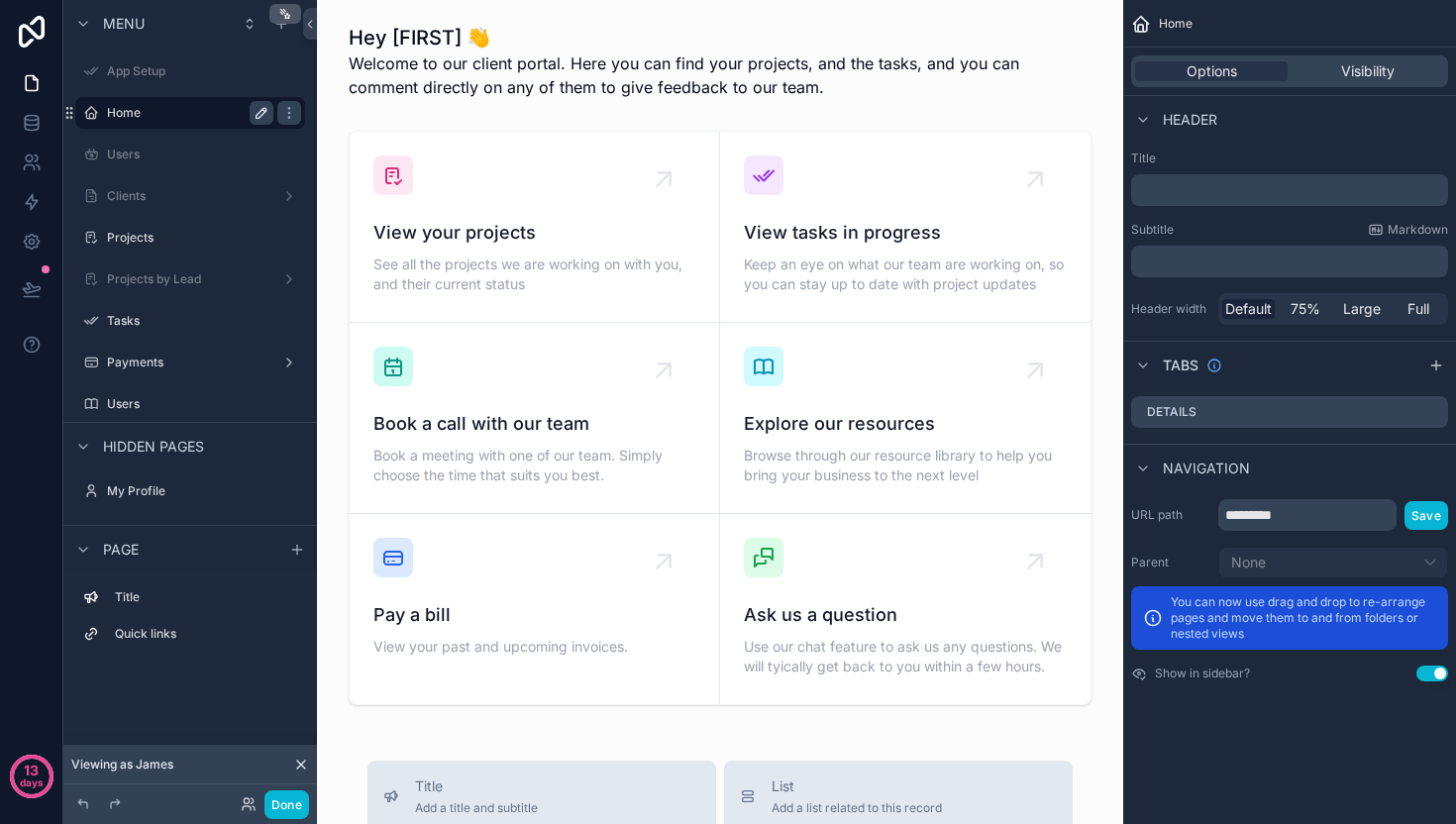 click 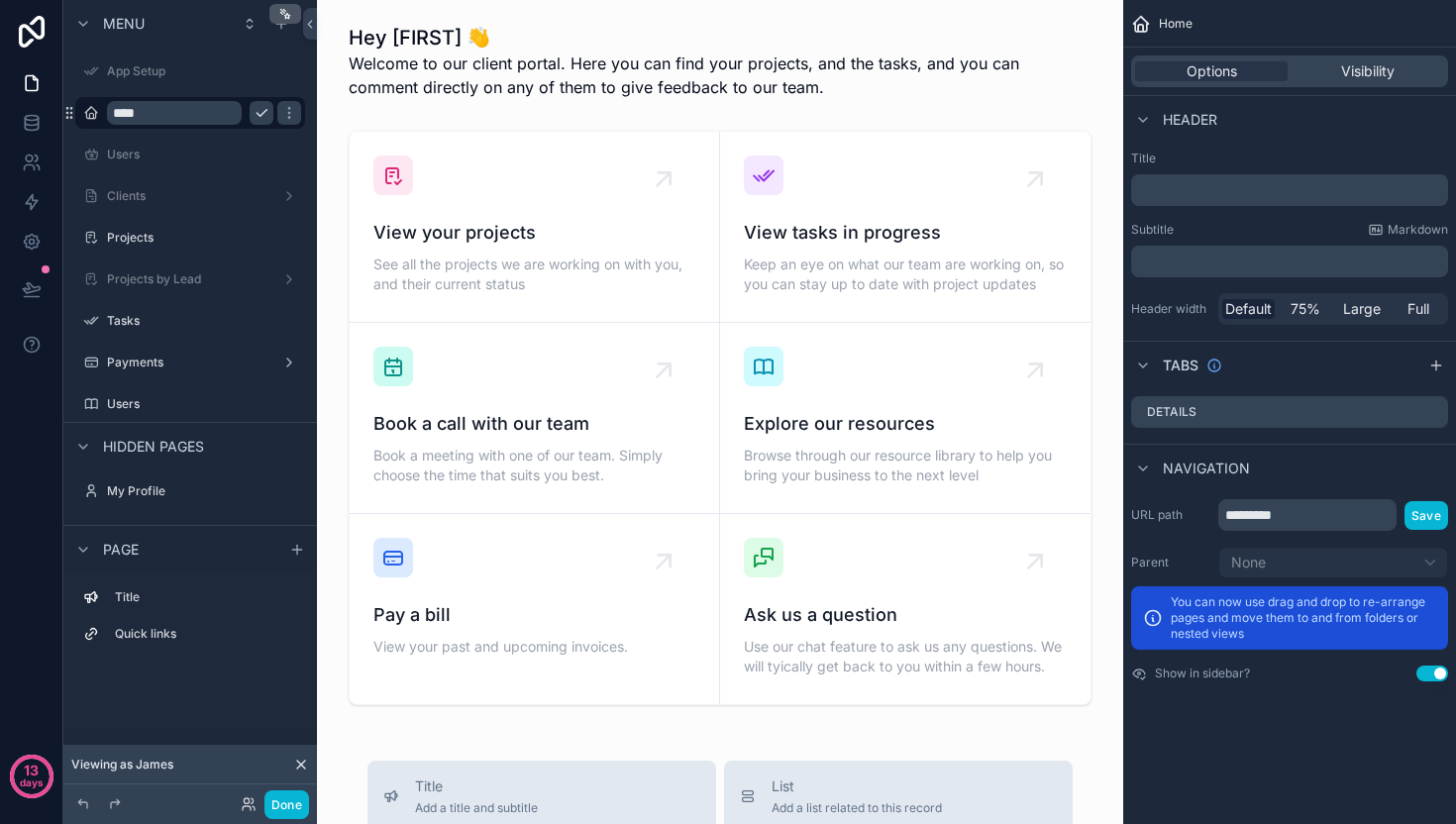 click on "****" at bounding box center [174, 113] 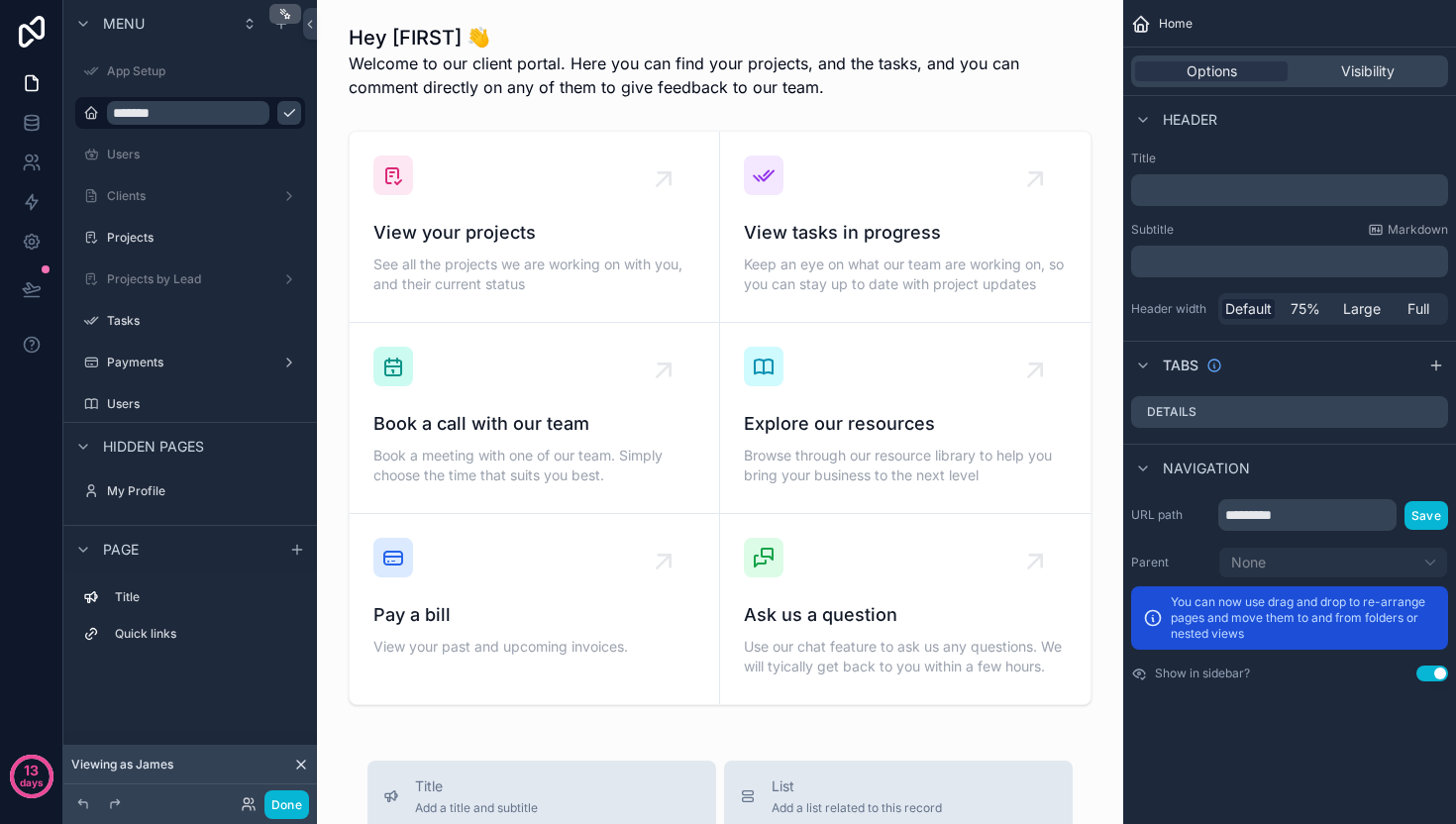 type on "*******" 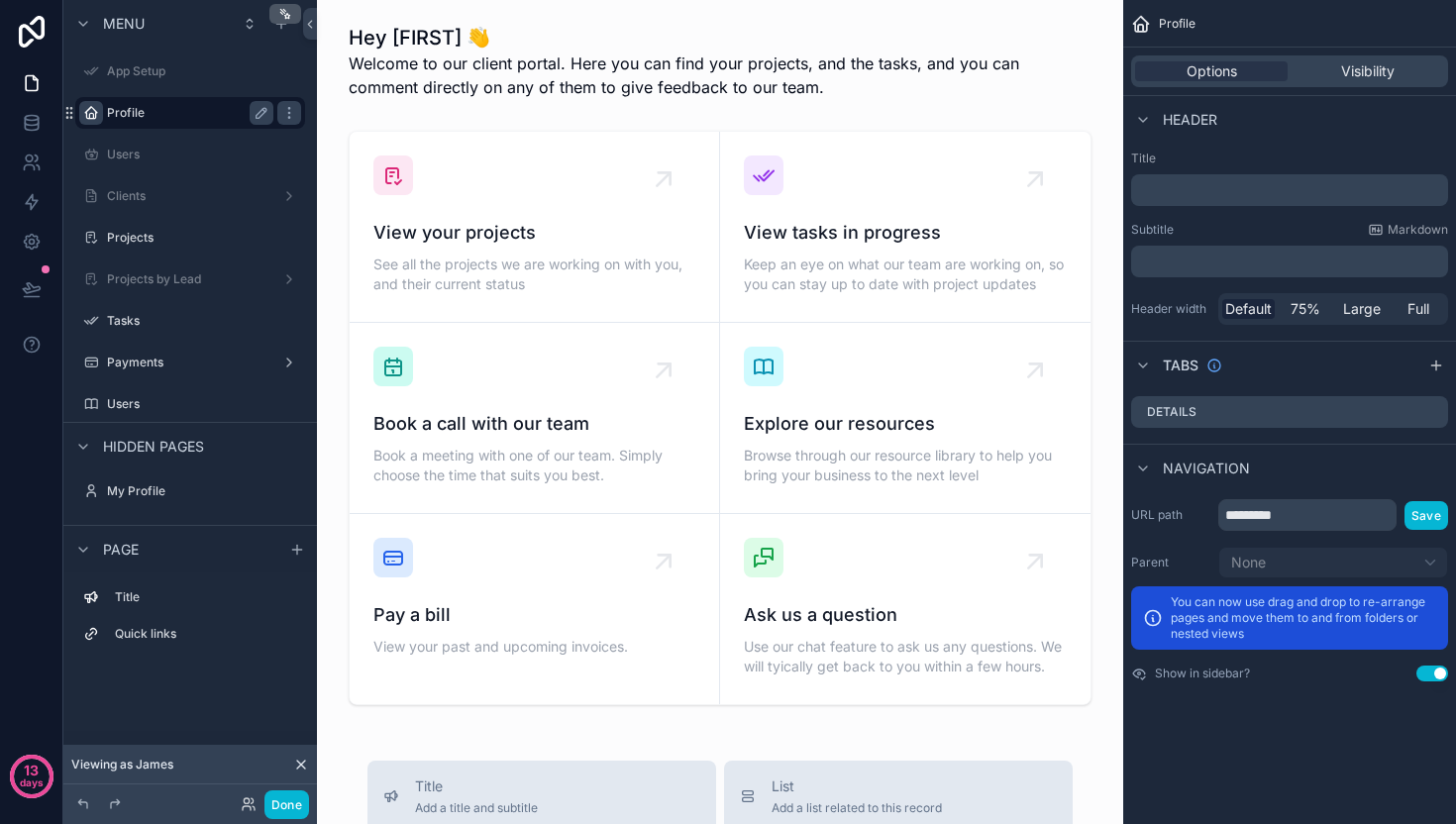 click at bounding box center [91, 113] 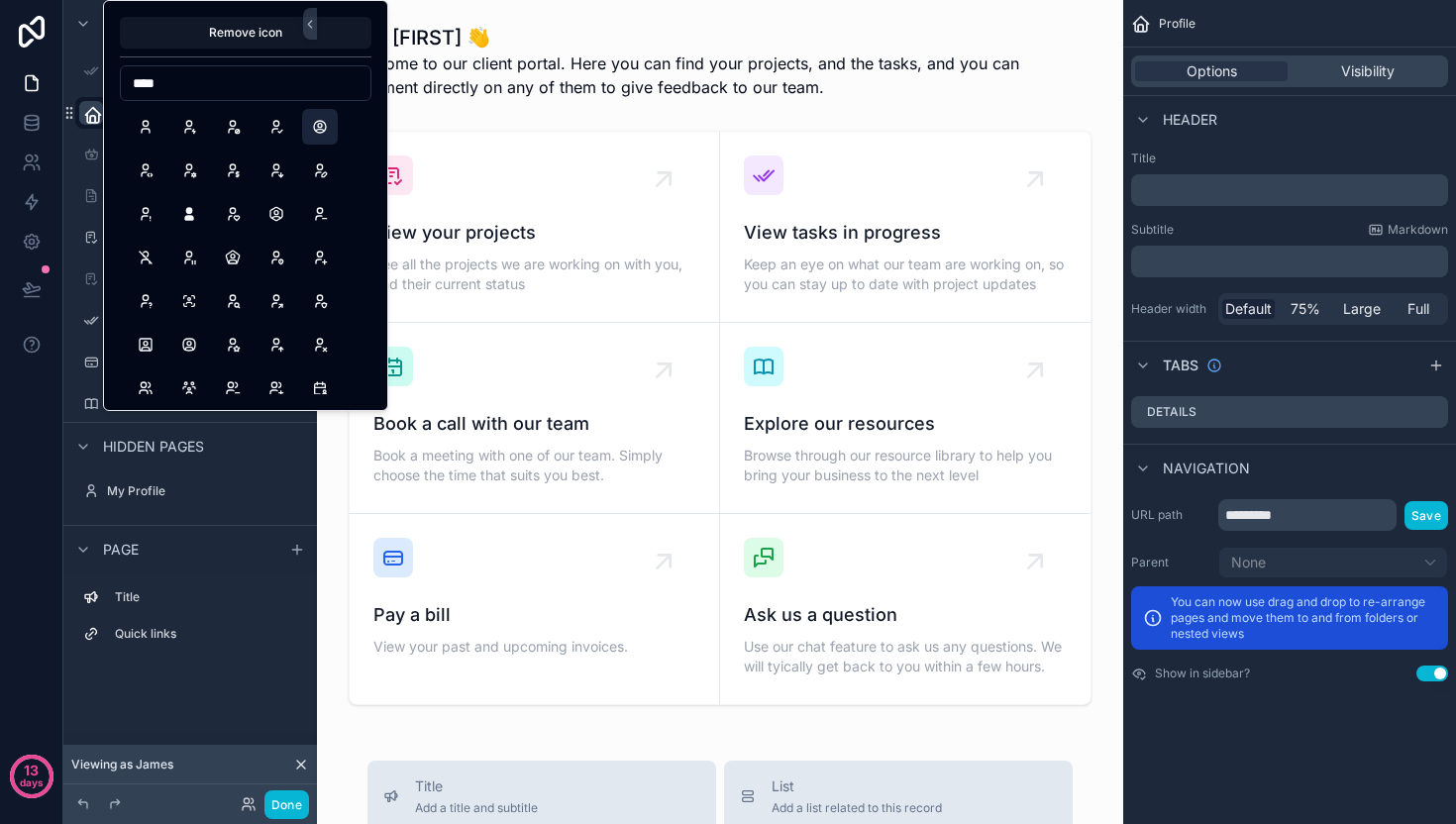 type on "****" 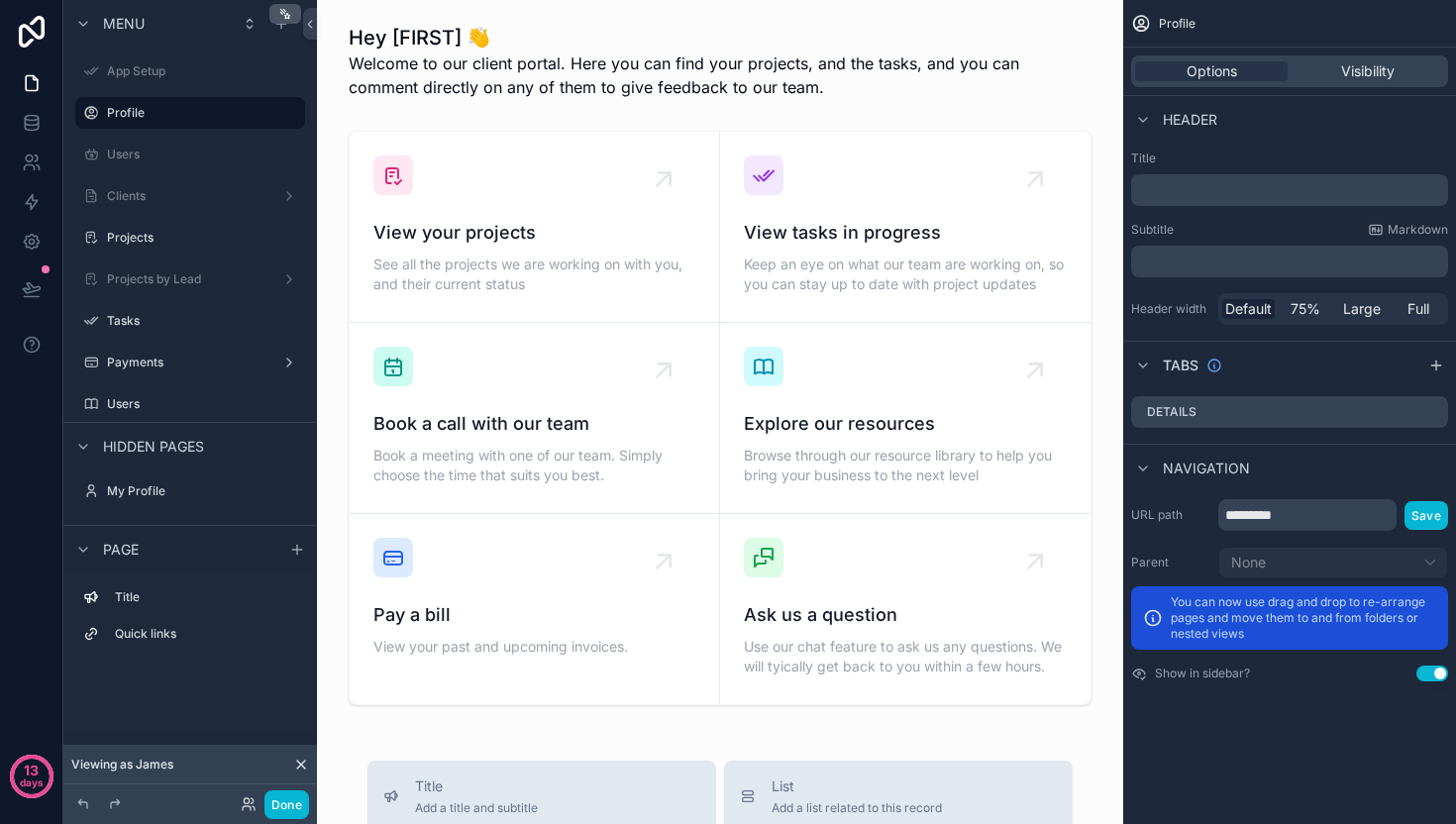 click on "Hey [FIRST] 👋 Welcome to our client portal. Here you can find your projects, and the tasks, and you can comment directly on any of them to give feedback to our team. View your projects See all the projects we are working on with you, and their current status View tasks in progress Keep an eye on what our team are working on, so you can stay up to date with project updates Book a call with our team Book a meeting with one of our team. Simply choose the time that suits you best. Explore our resources Browse through our resource library to help you bring your business to the next level Pay a bill View your past and upcoming invoices. Ask us a question Use our chat feature to ask us any questions. We will tyically get back to you within a few hours. Title Add a title and subtitle List Add a list related to this record Details Add fields, a title or description Highlights Add a section to highlights fields Video Add a video element iframe Add an iframe embed Stages Add a stages element Chart Buttons Links Text" at bounding box center [720, 812] 